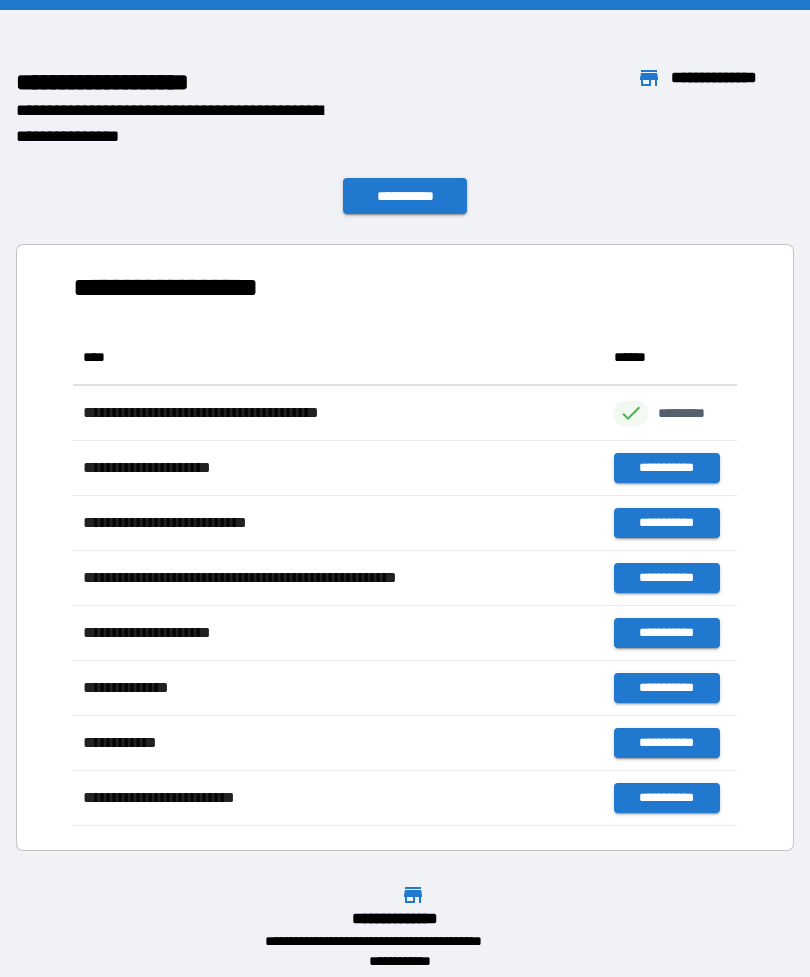 scroll, scrollTop: 0, scrollLeft: 0, axis: both 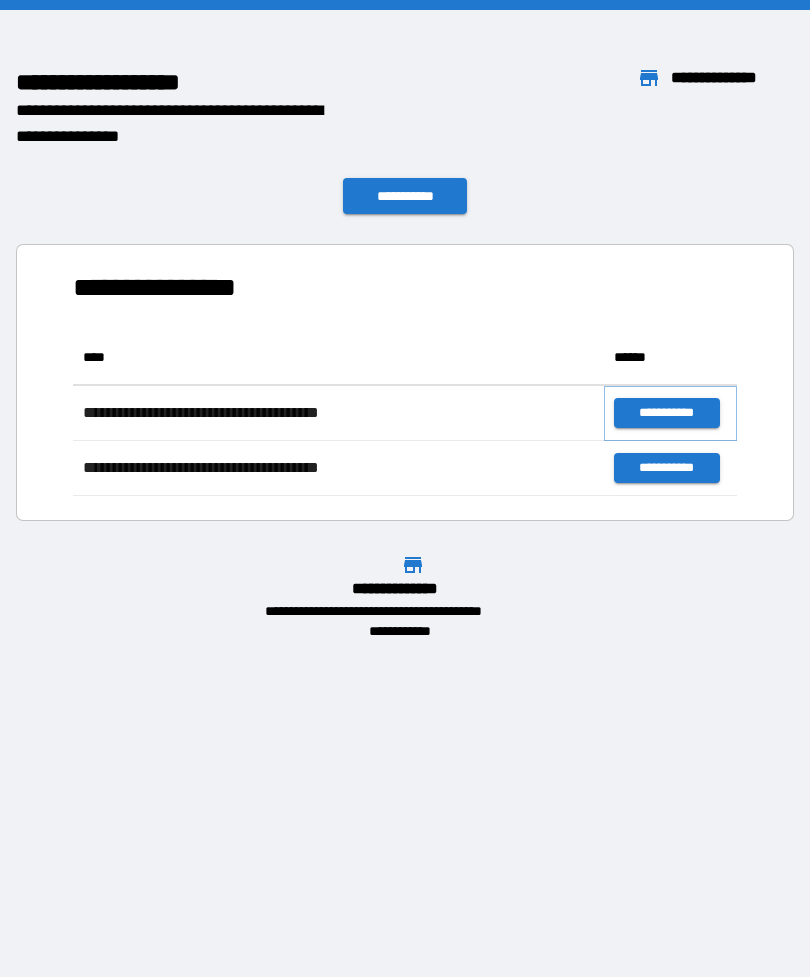 click on "**********" at bounding box center (666, 413) 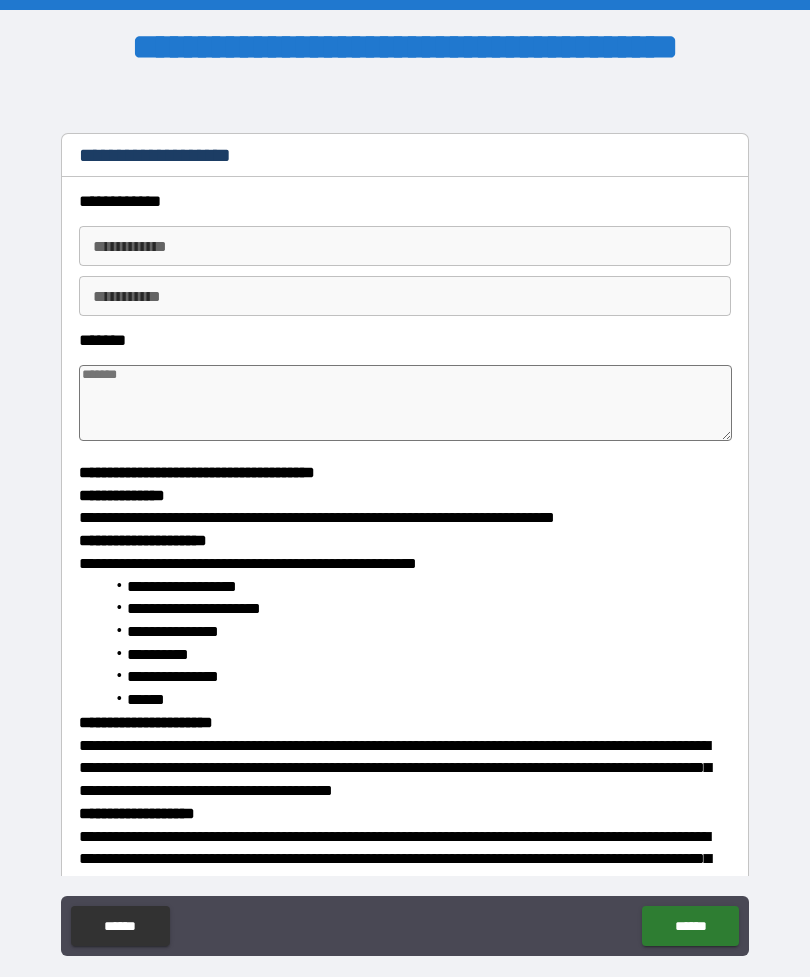 type on "*" 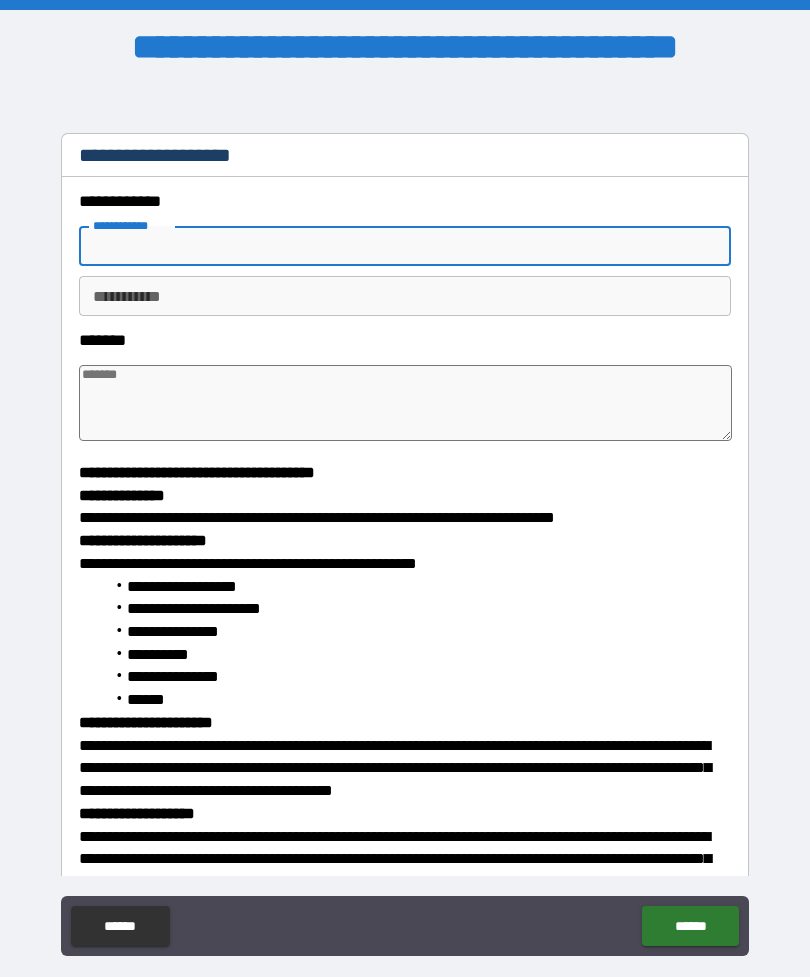 type on "*" 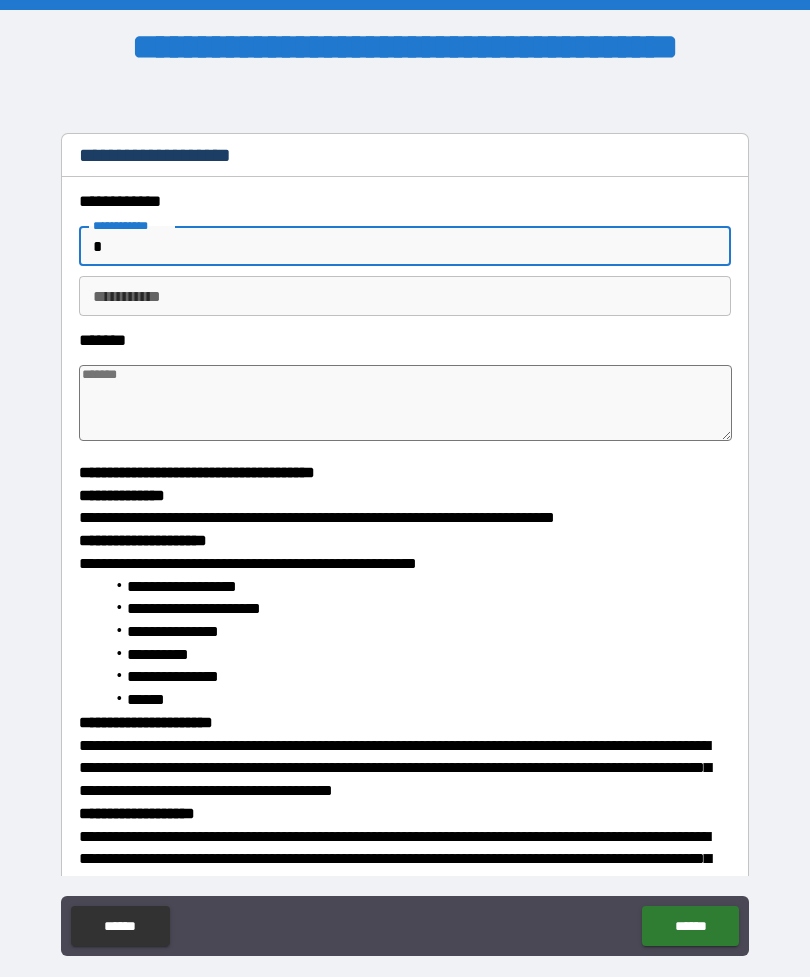 type on "*" 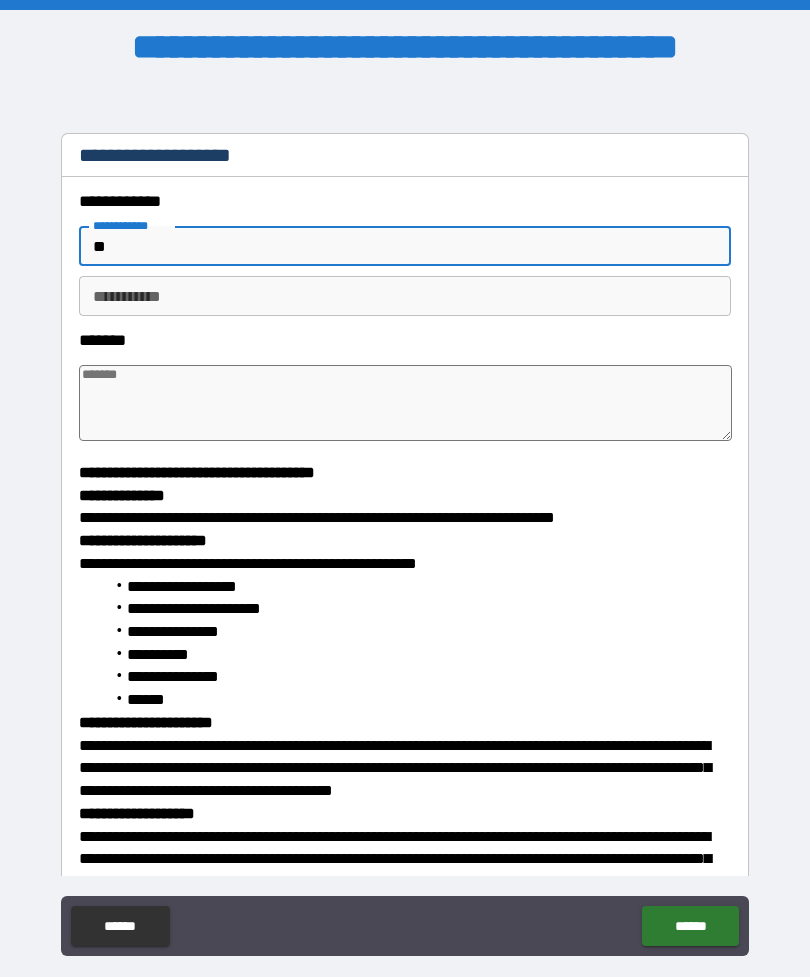 type on "***" 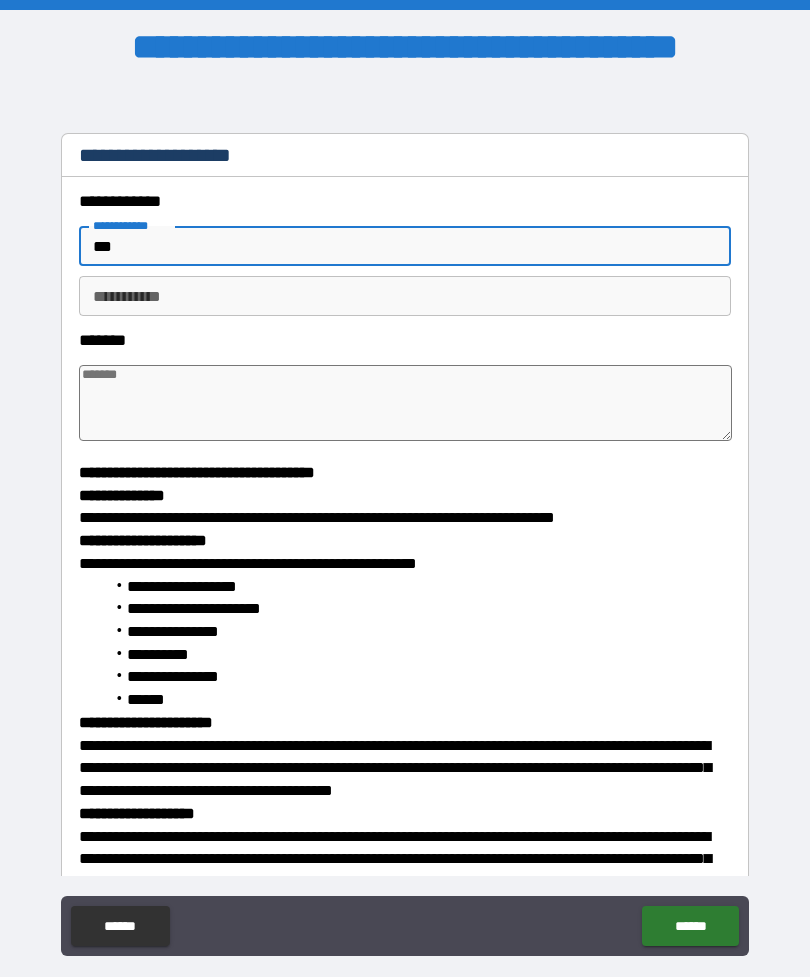 type on "*" 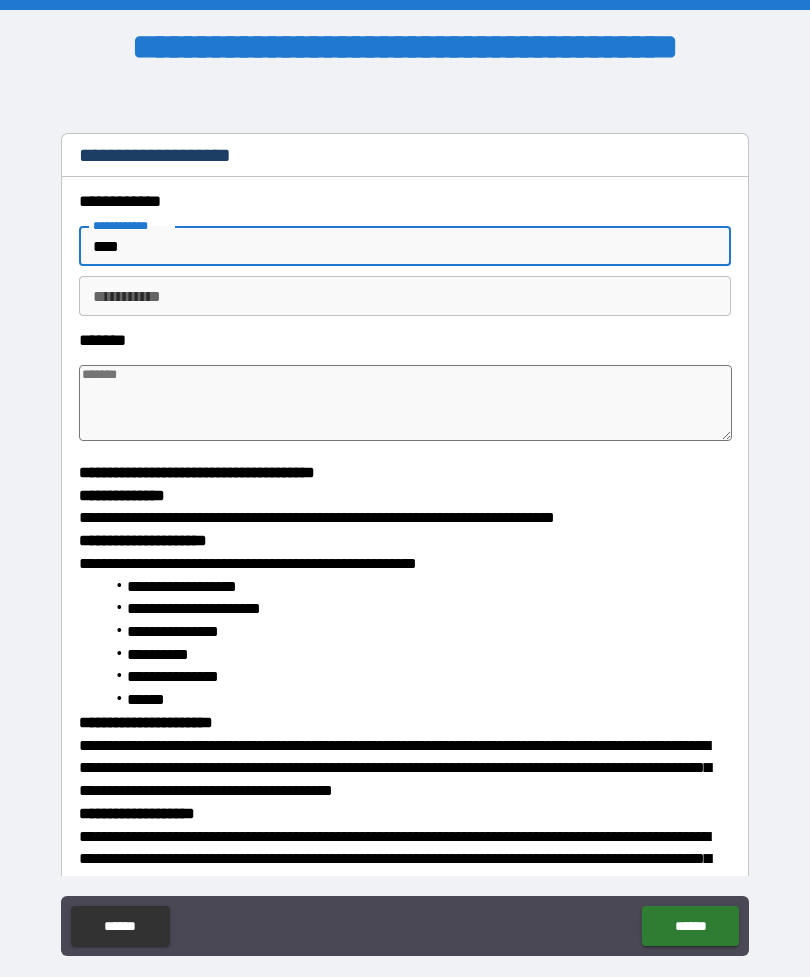 type on "*****" 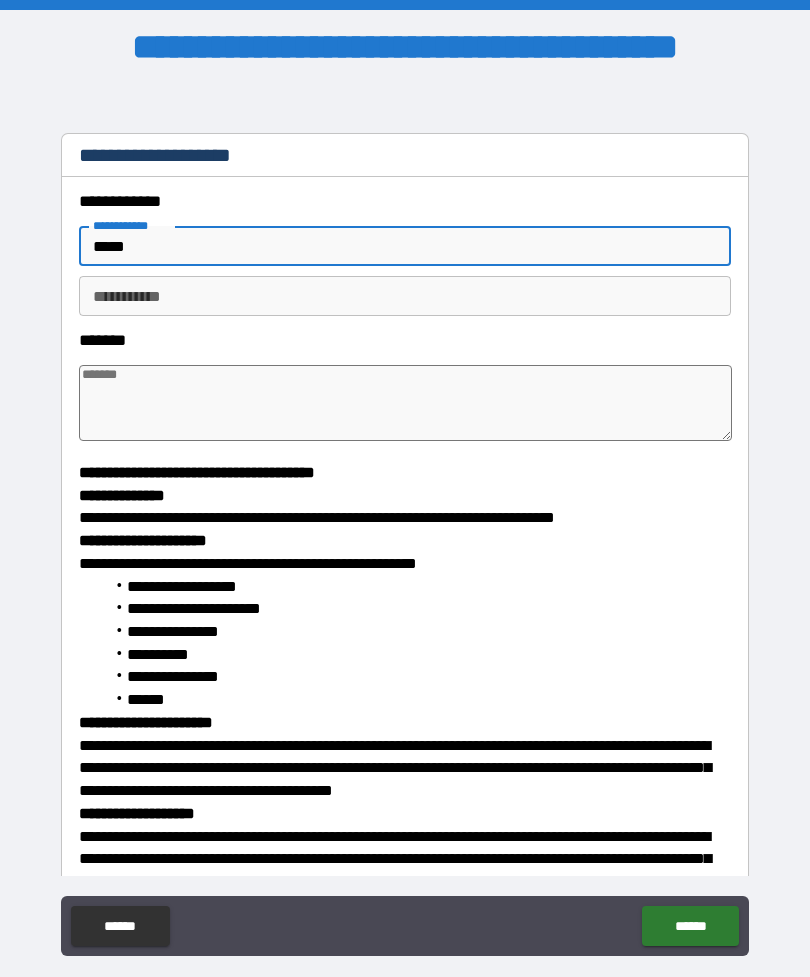 type on "******" 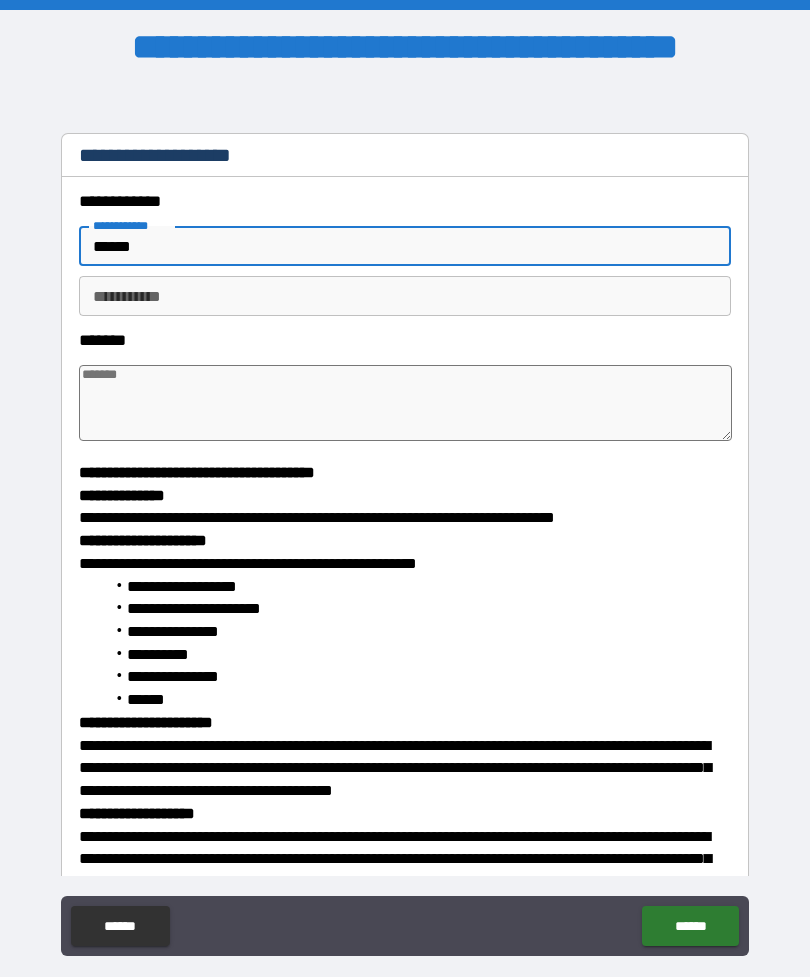 type on "*" 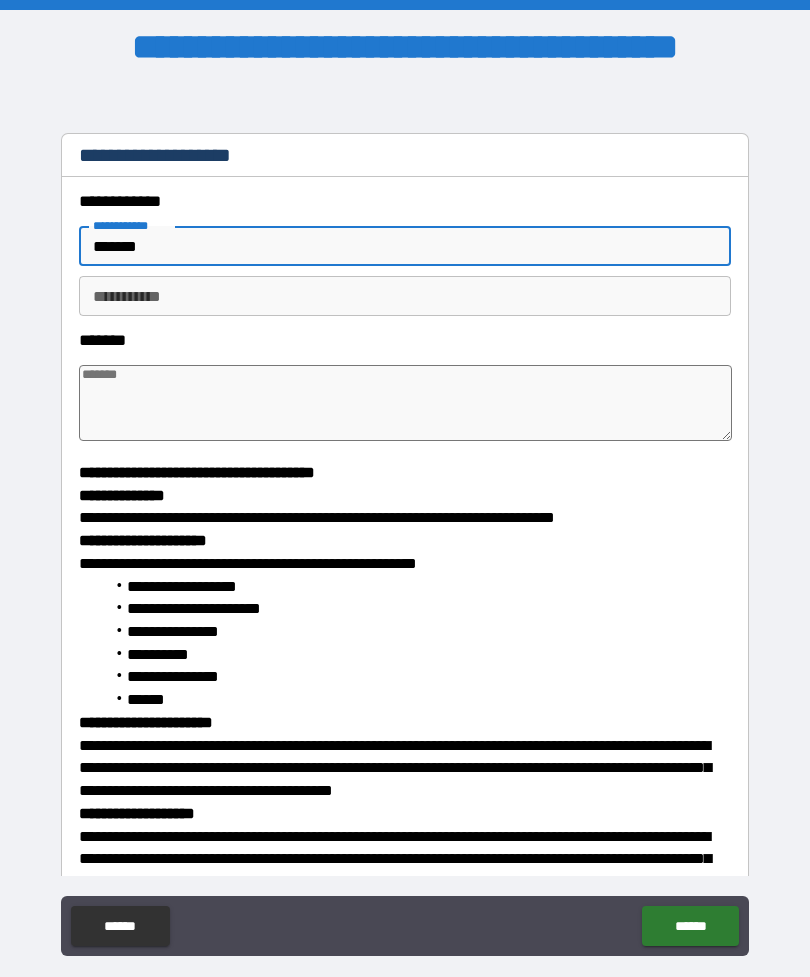 type on "*" 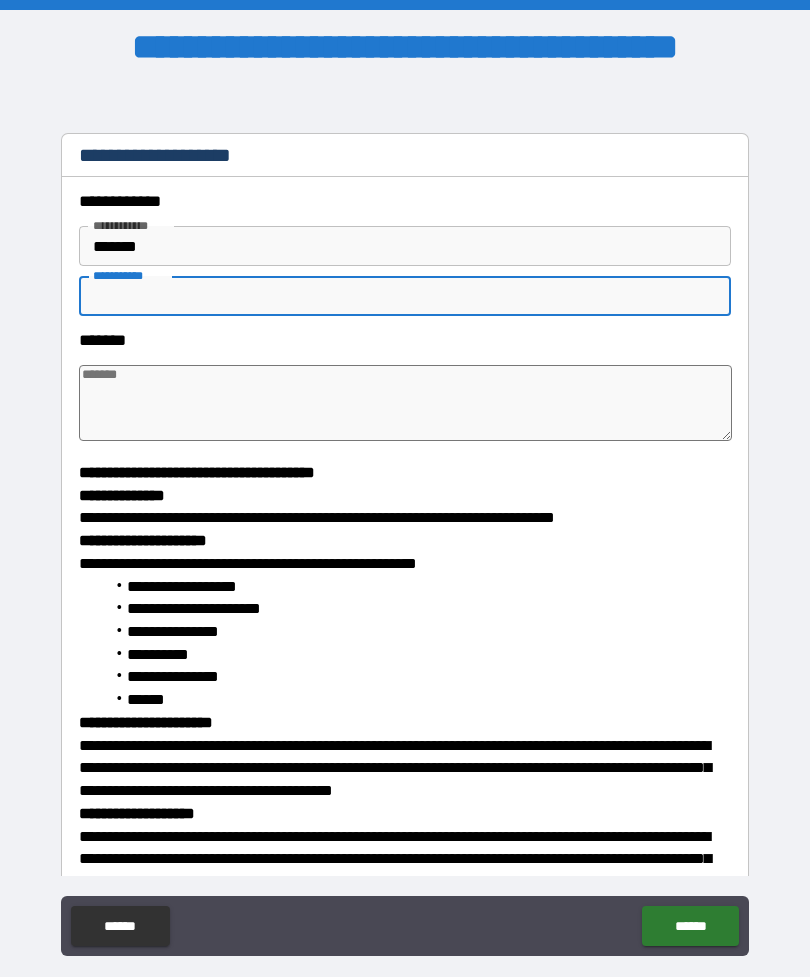 type on "*" 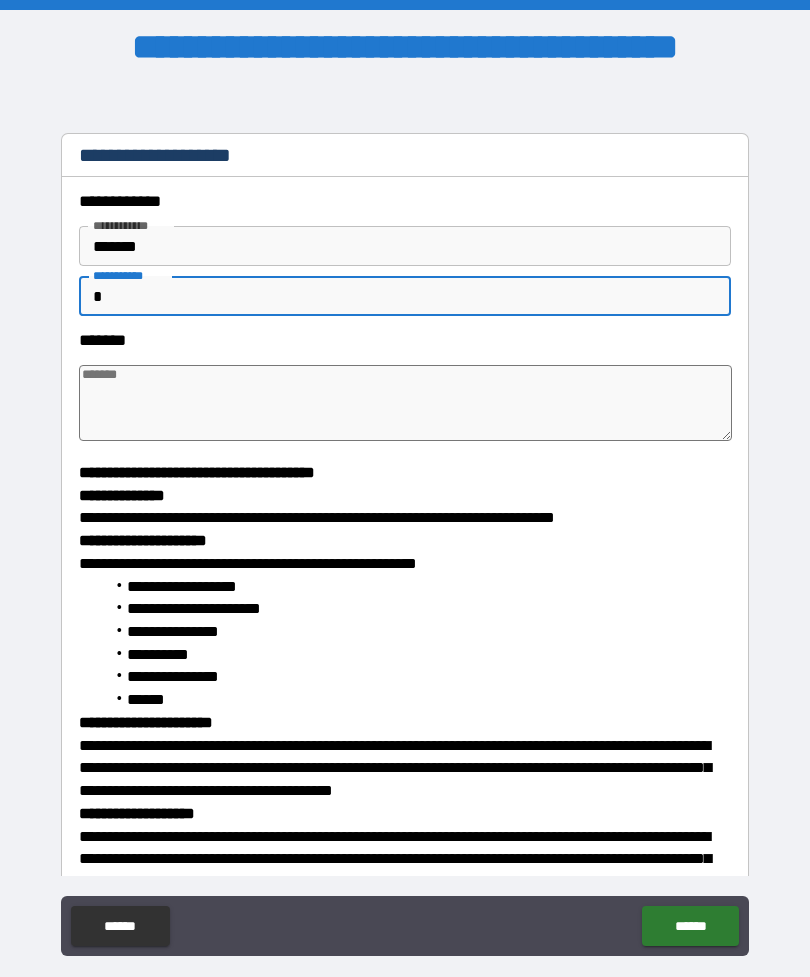type on "**" 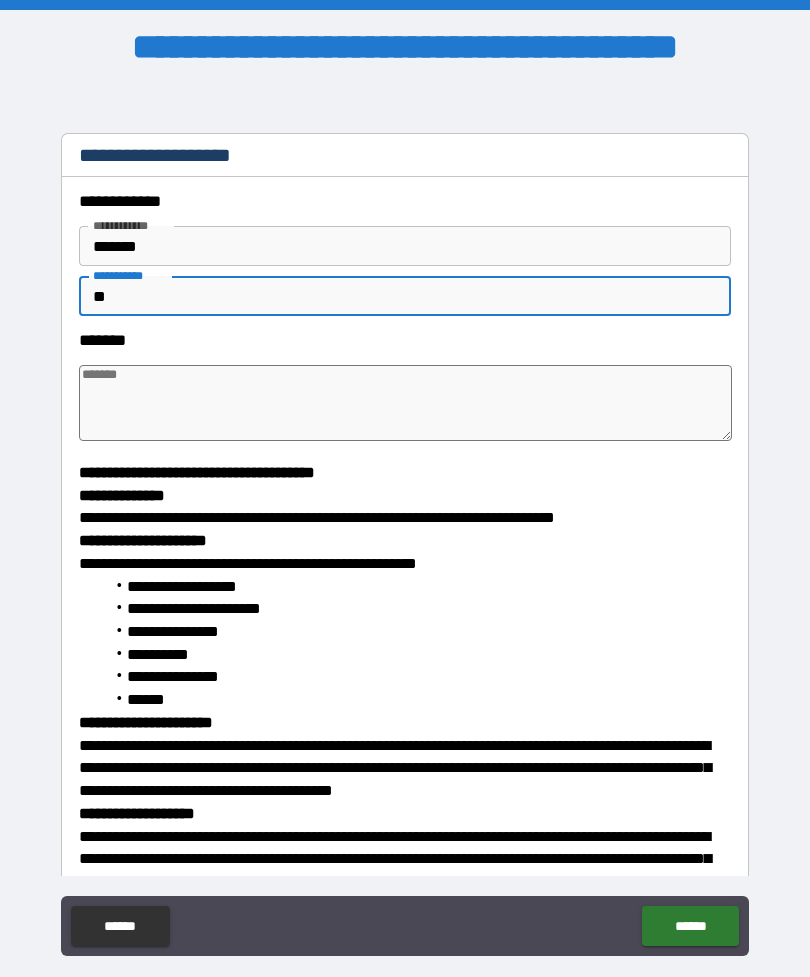 type on "***" 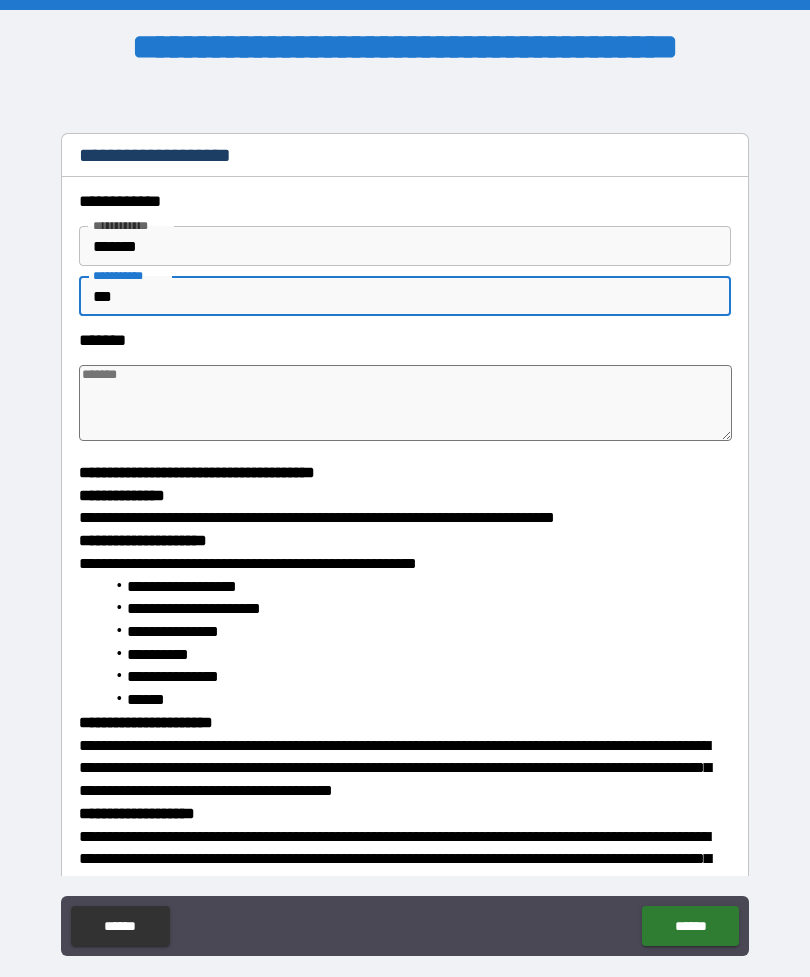 type on "*" 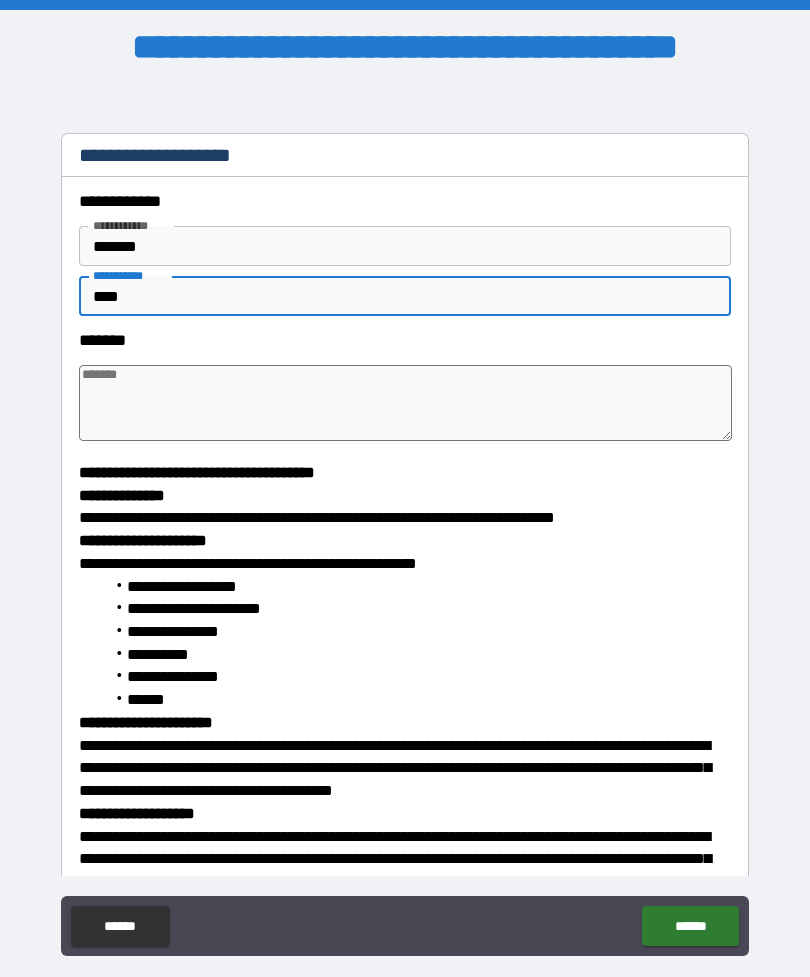 type on "*" 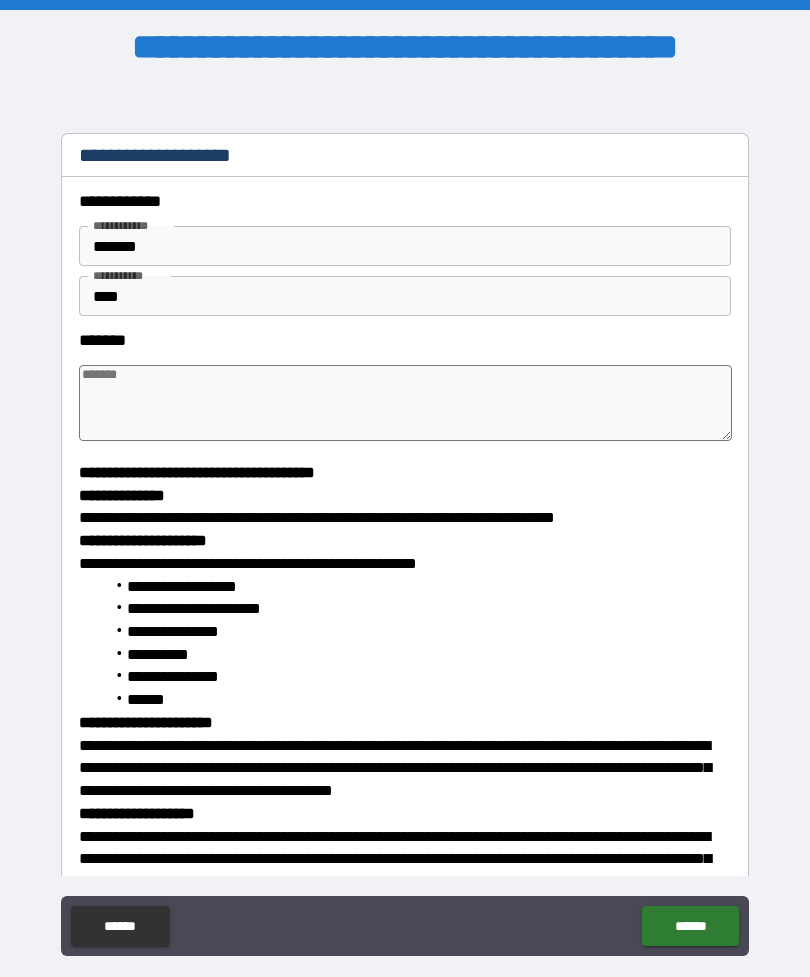 type on "*" 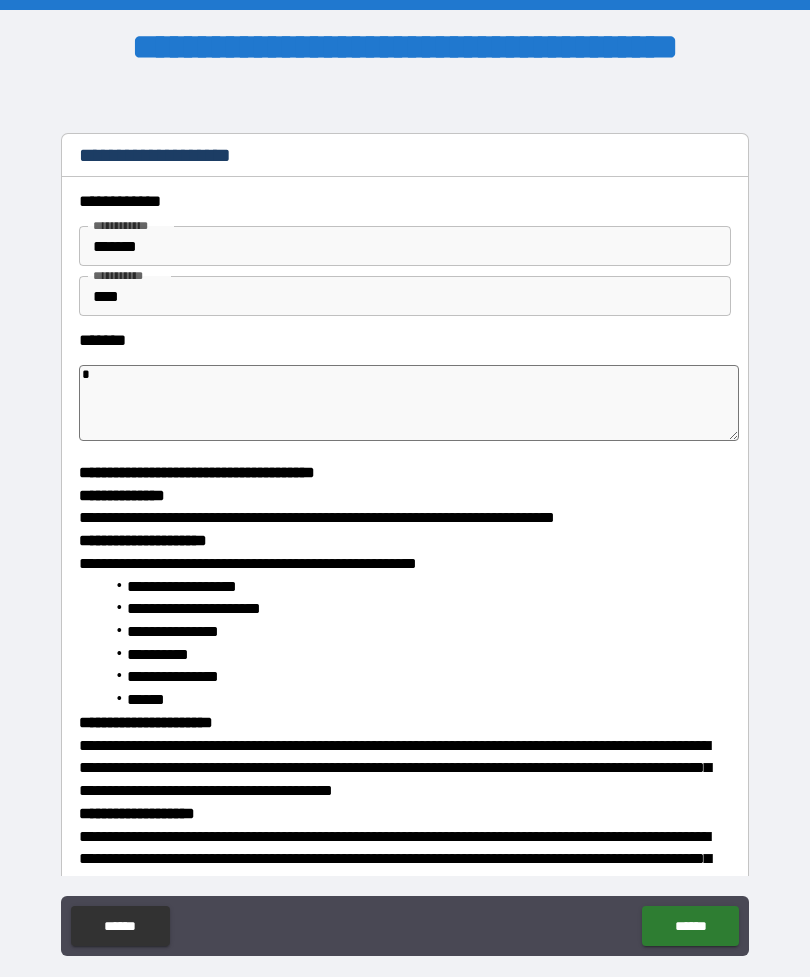 type on "*" 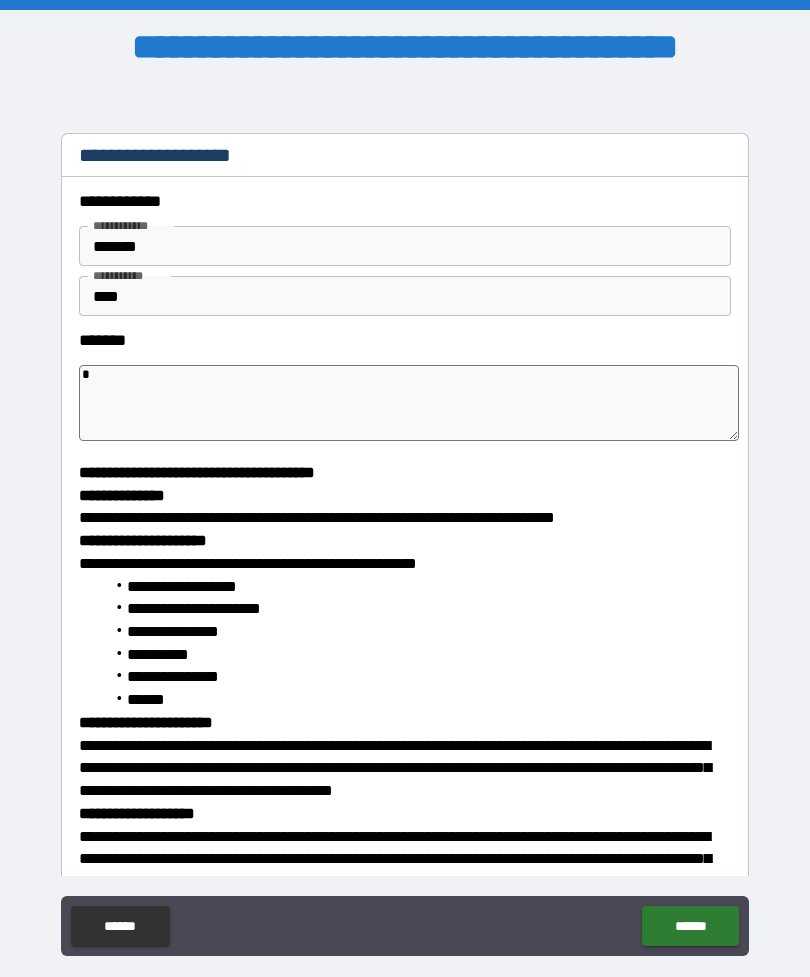 type on "**" 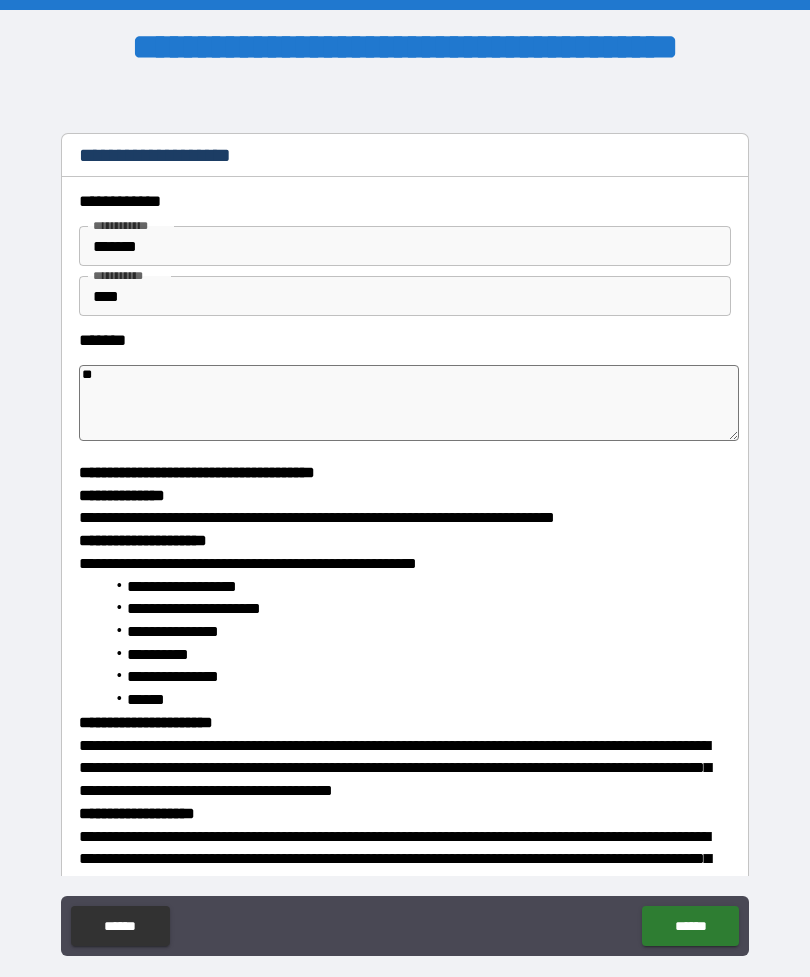 type on "***" 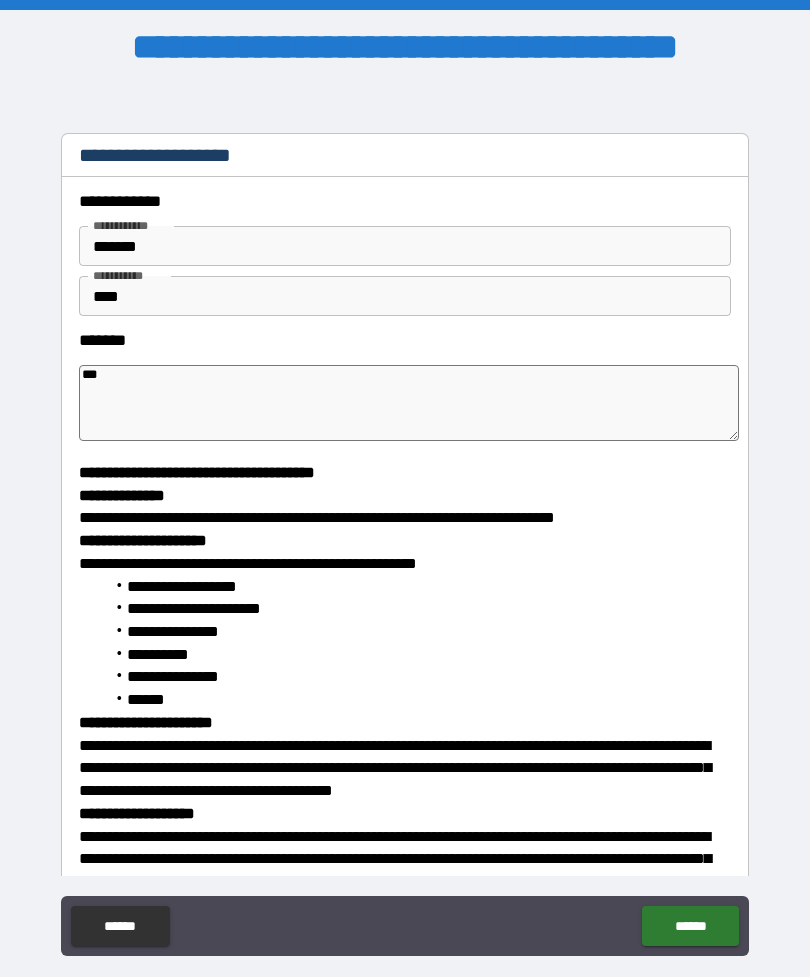 type on "****" 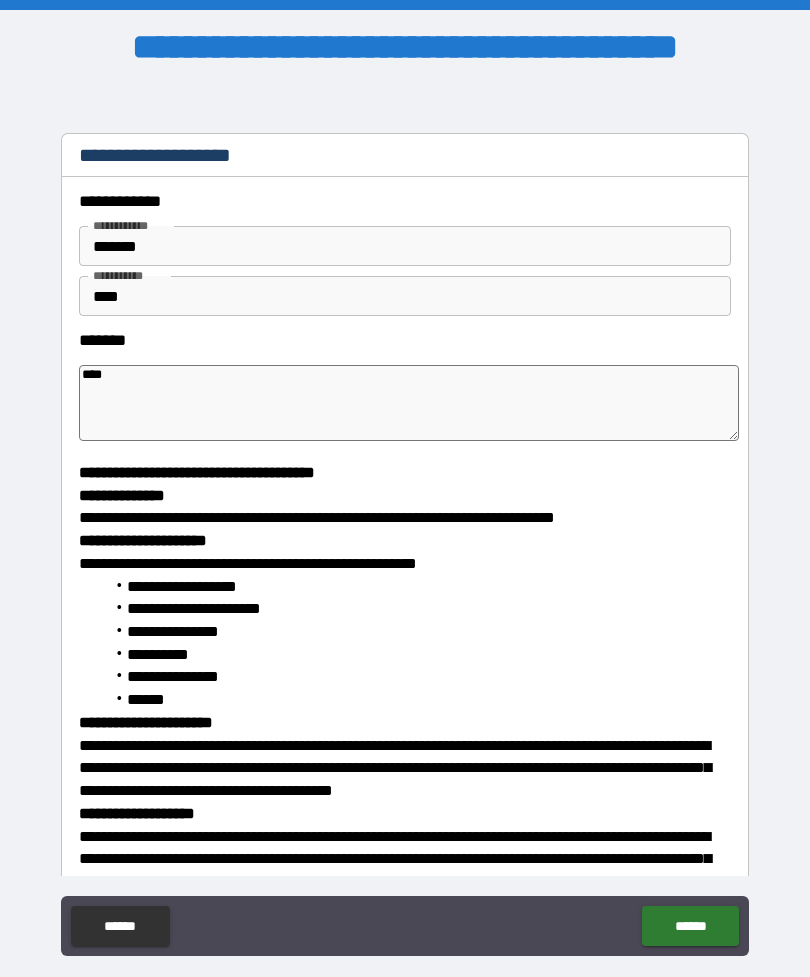 type on "*****" 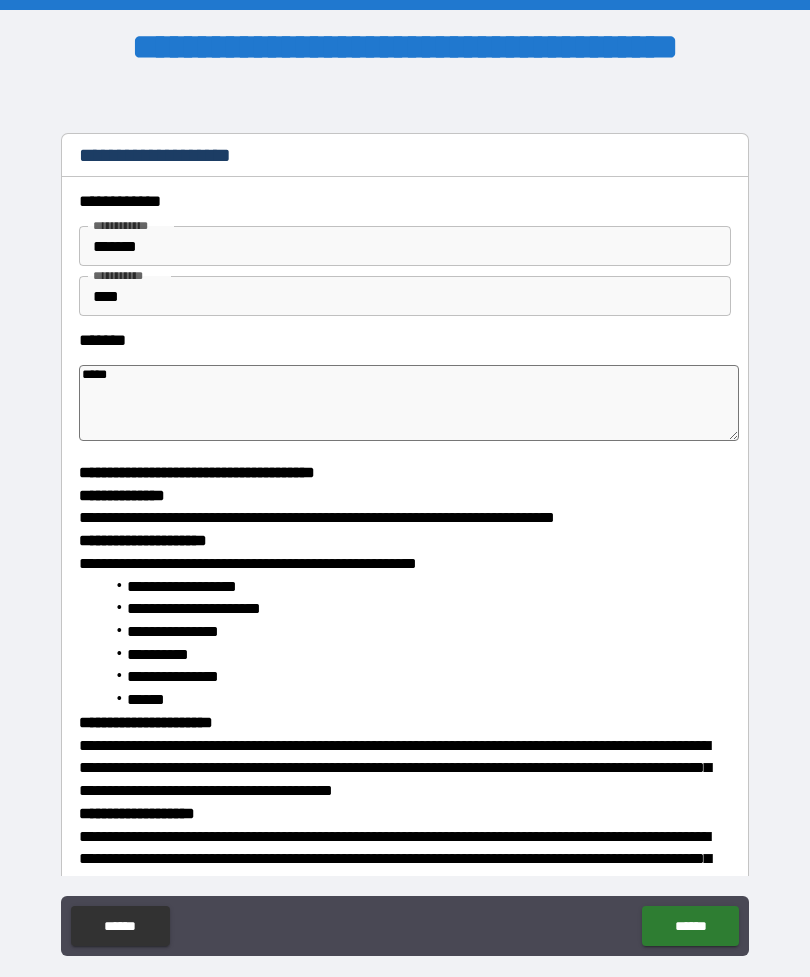 type on "******" 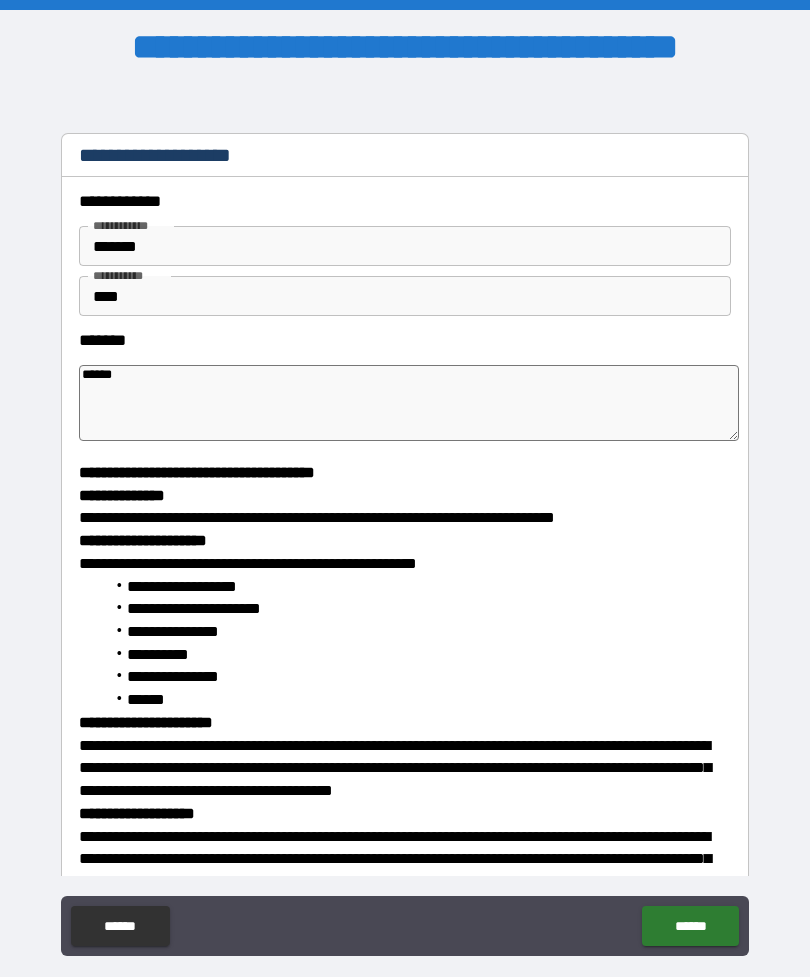 type on "*******" 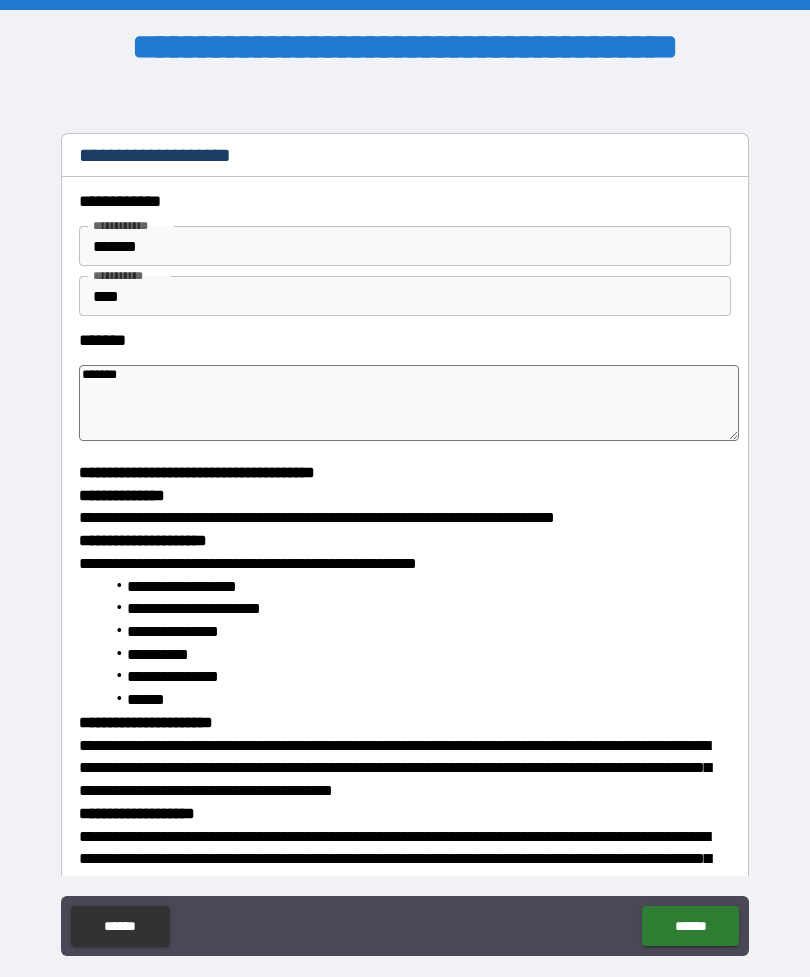 type on "*******" 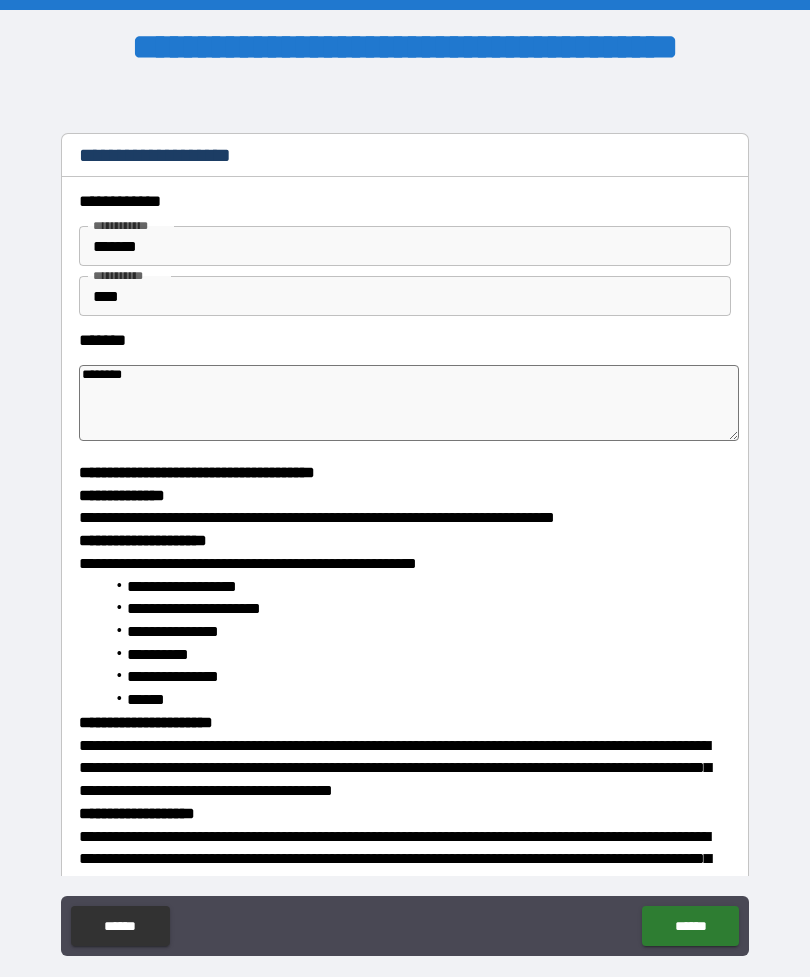 type on "*" 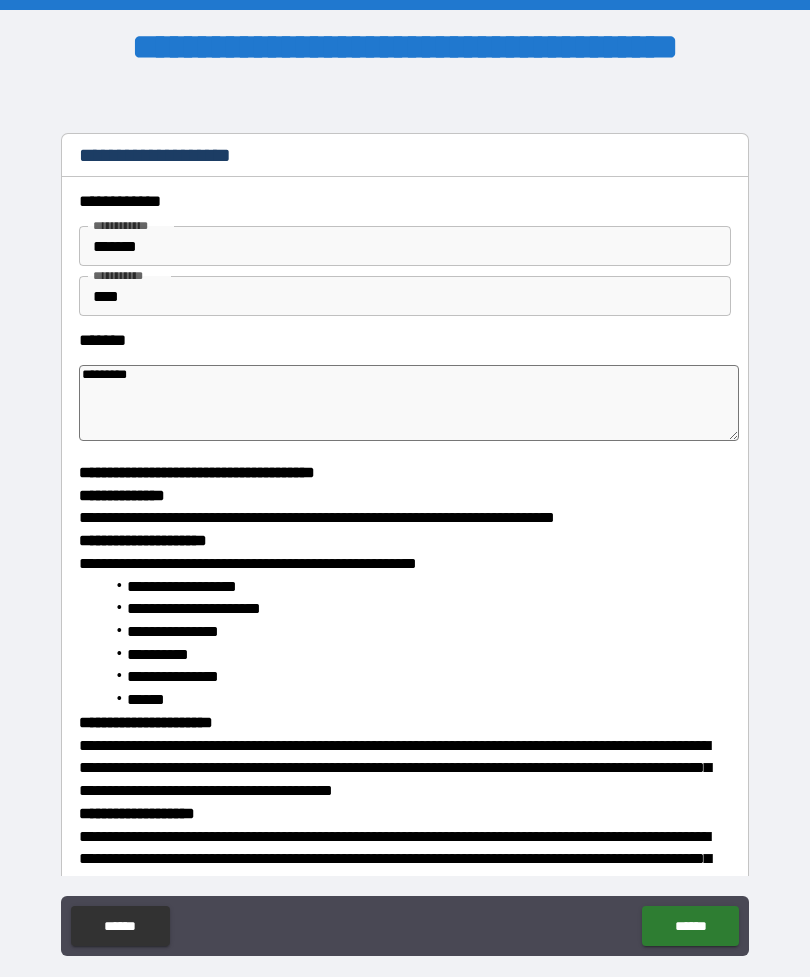 type on "*" 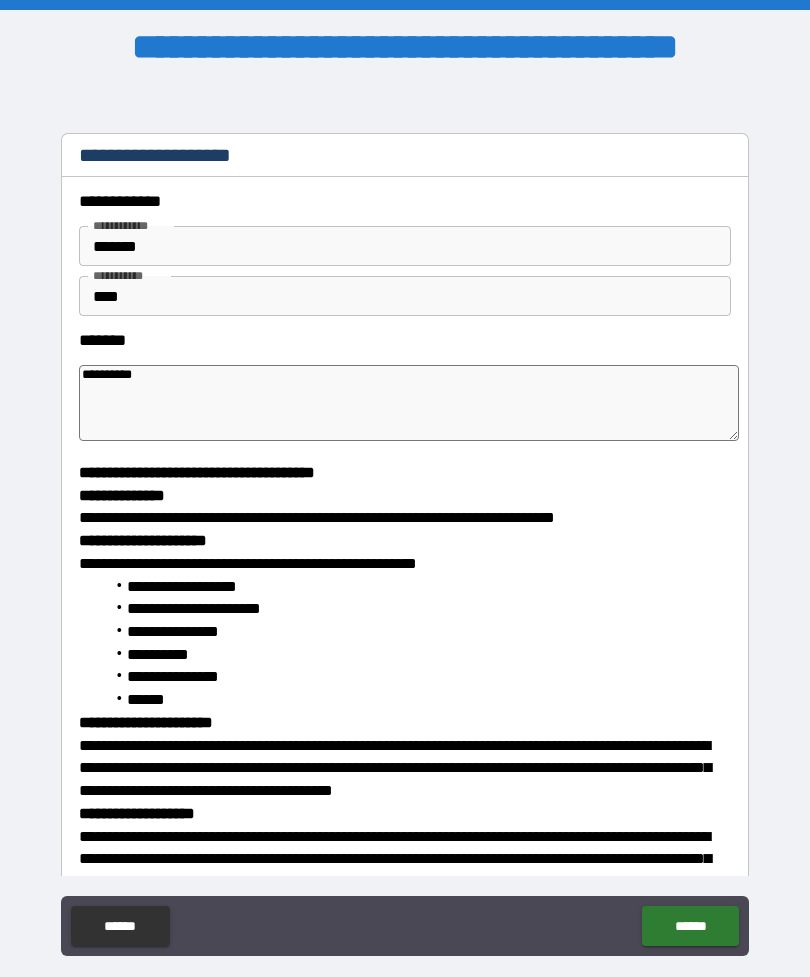 type on "*" 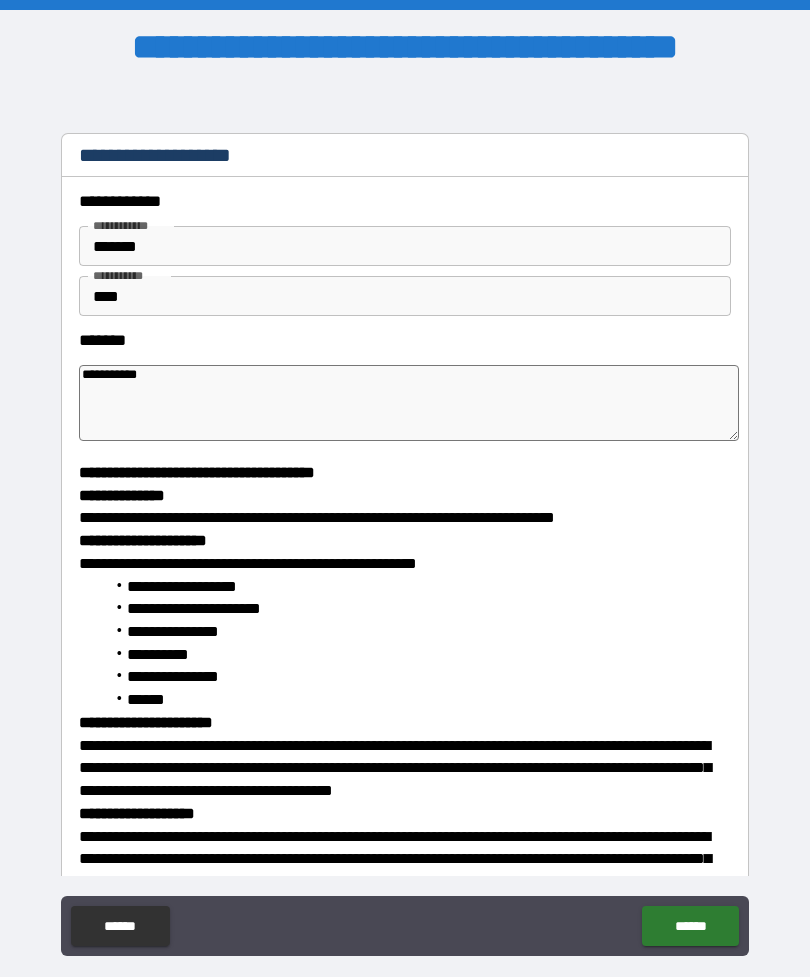 type on "*" 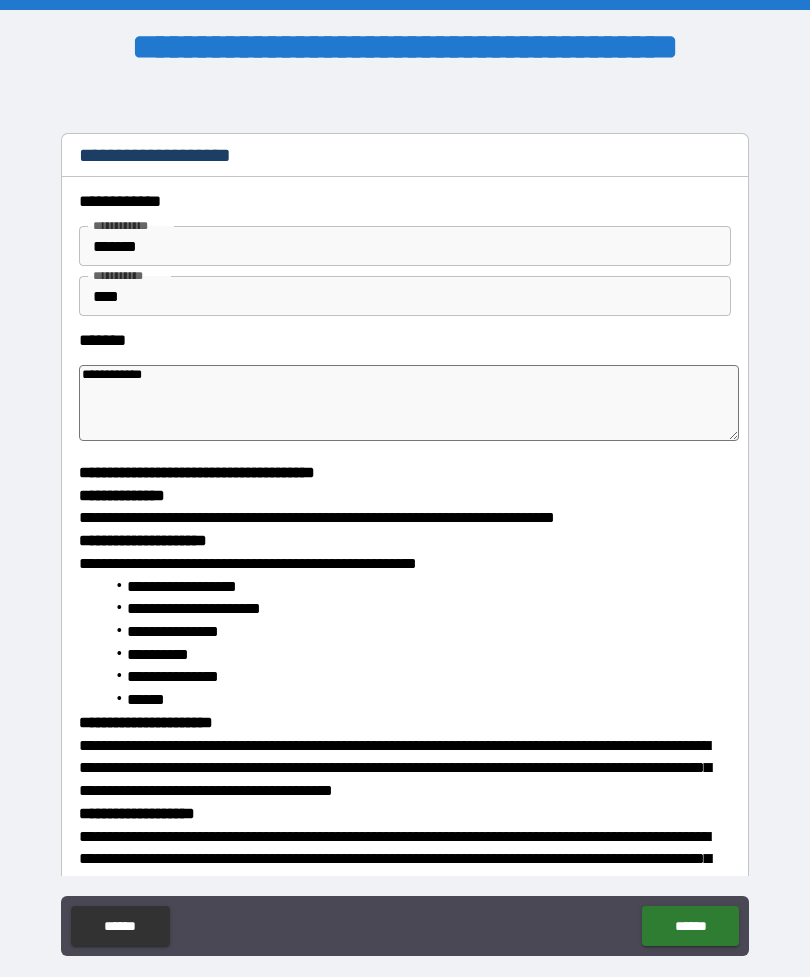 type on "**********" 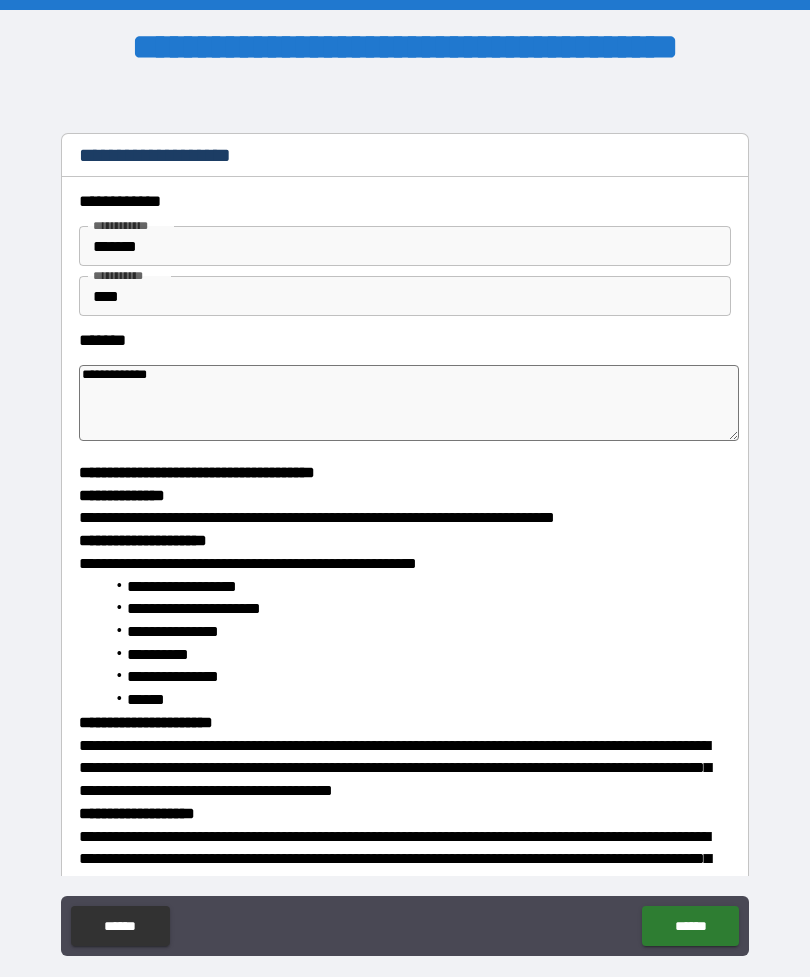 type on "*" 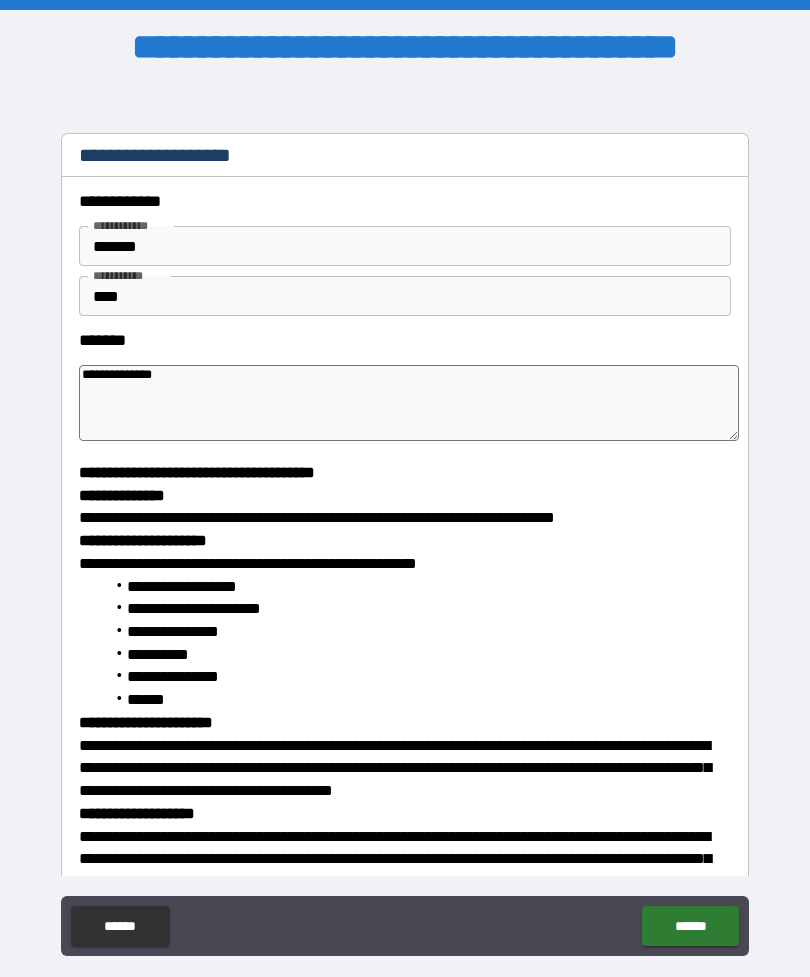 type on "*" 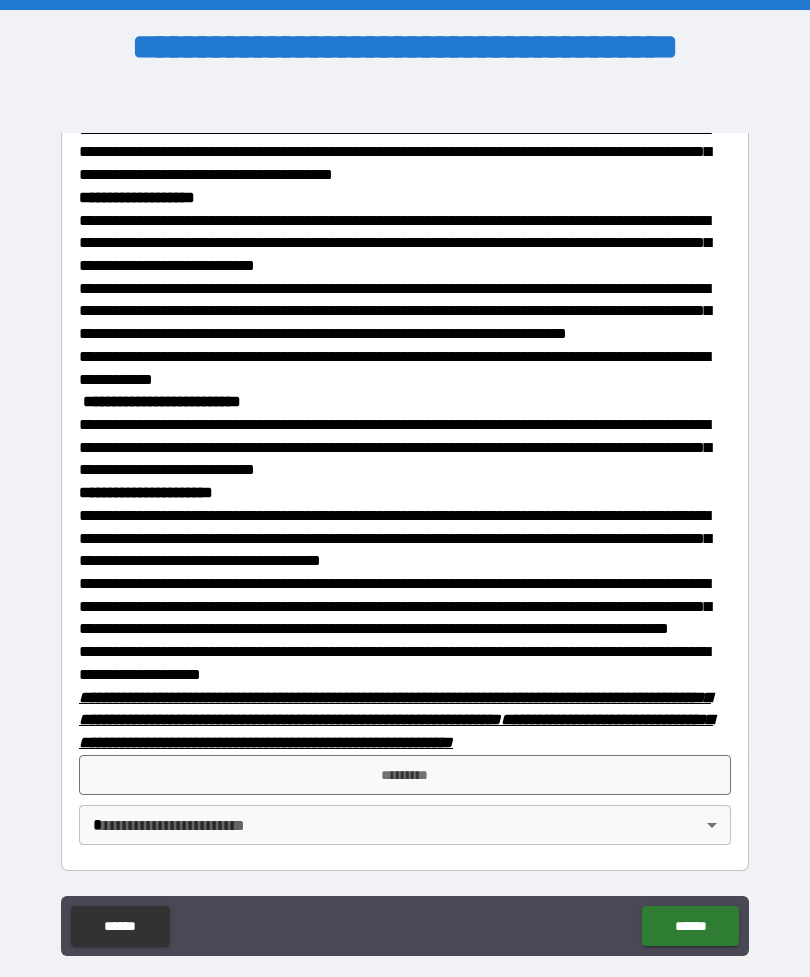 scroll, scrollTop: 653, scrollLeft: 0, axis: vertical 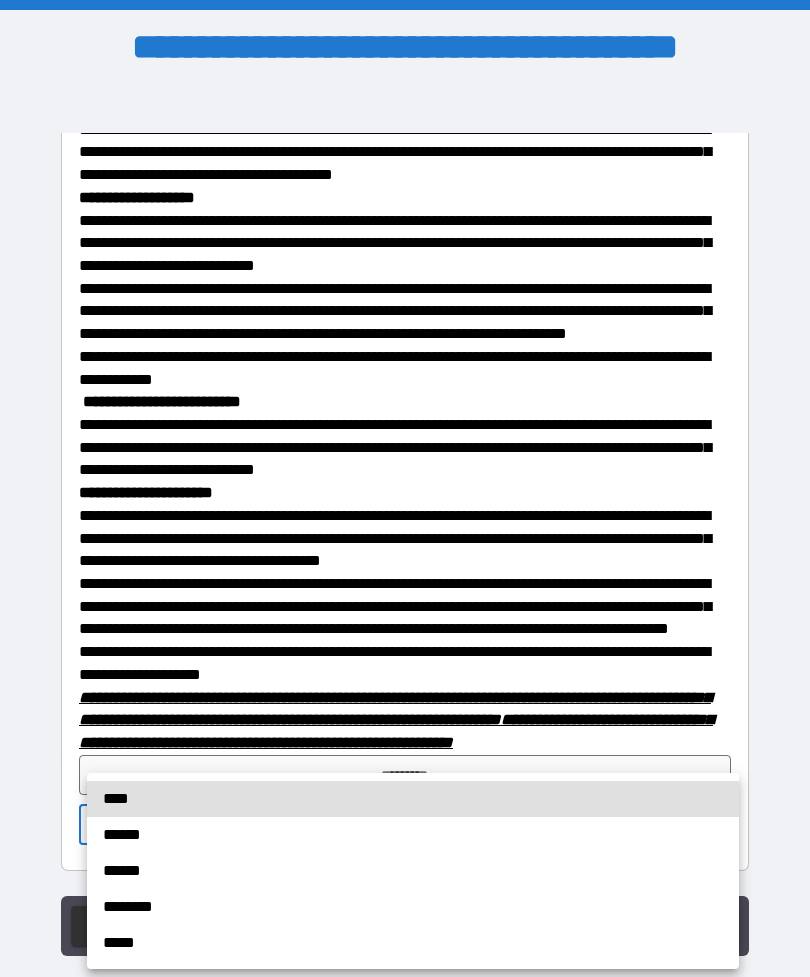 click on "****" at bounding box center (413, 799) 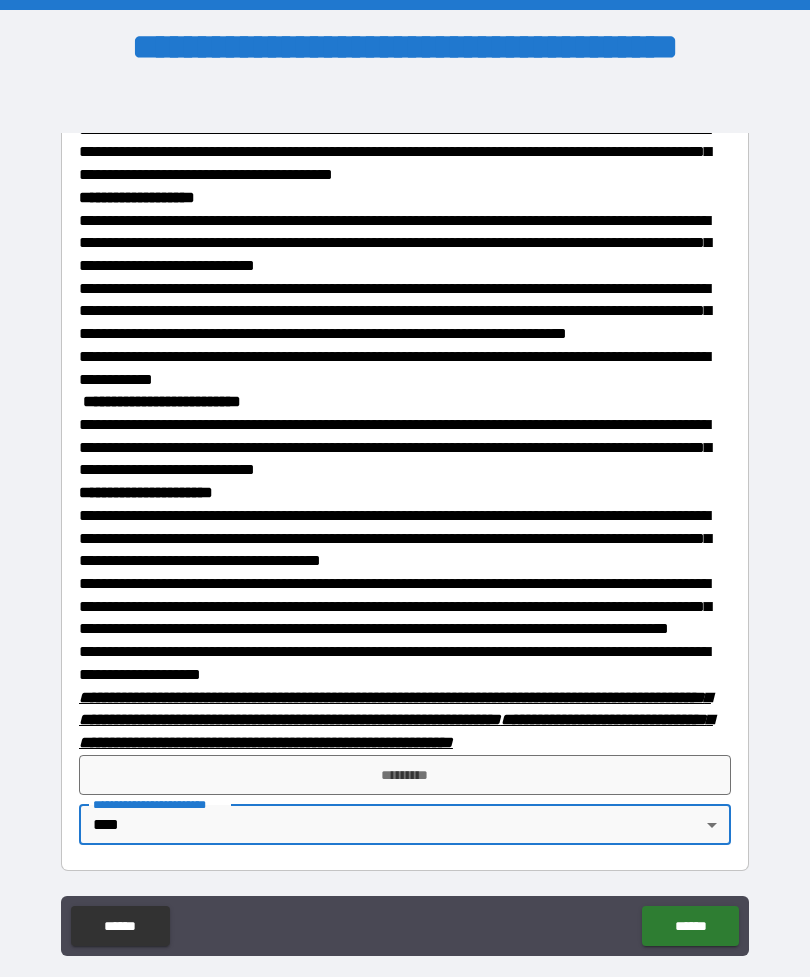 type on "*" 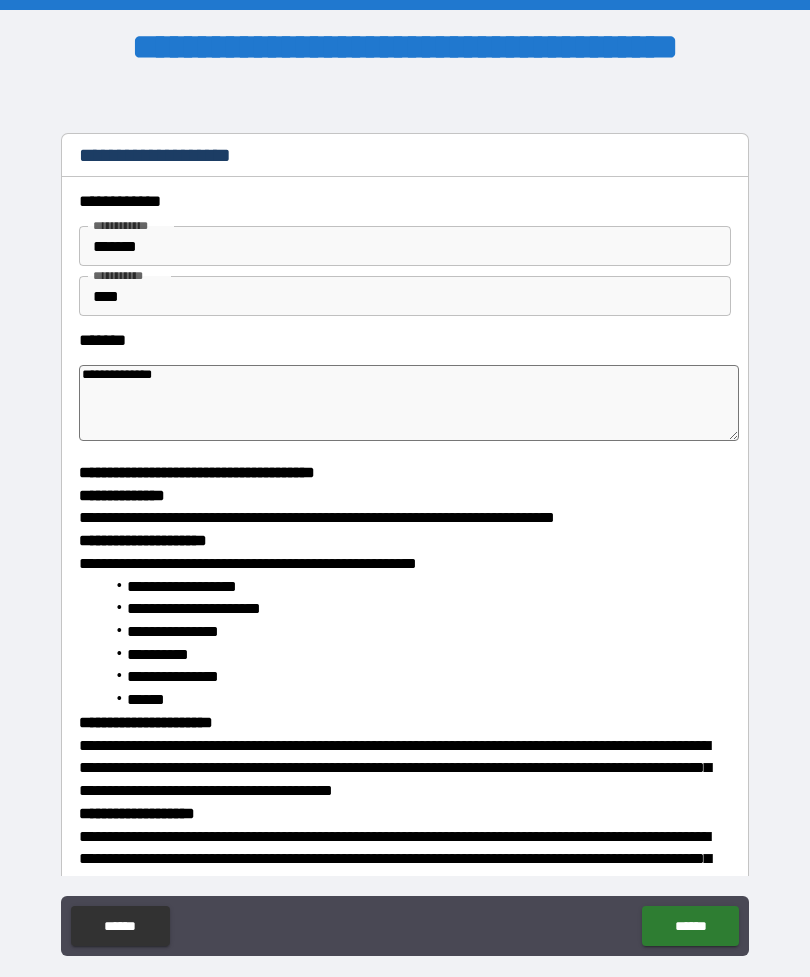 scroll, scrollTop: 0, scrollLeft: 0, axis: both 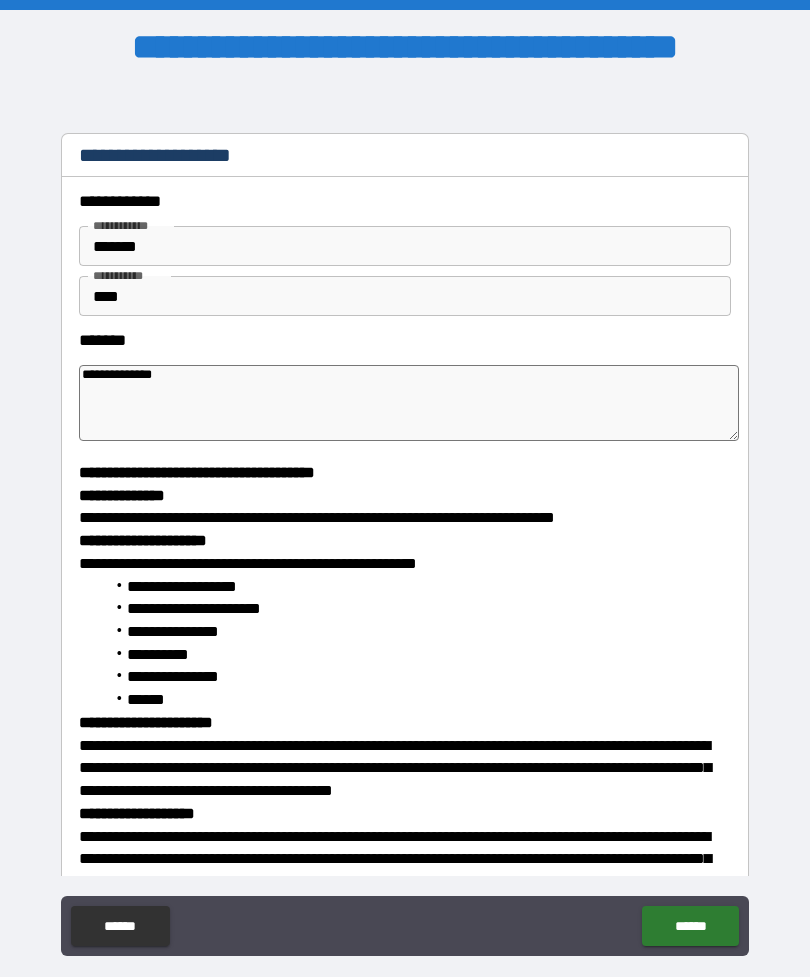 click on "*******" at bounding box center (405, 246) 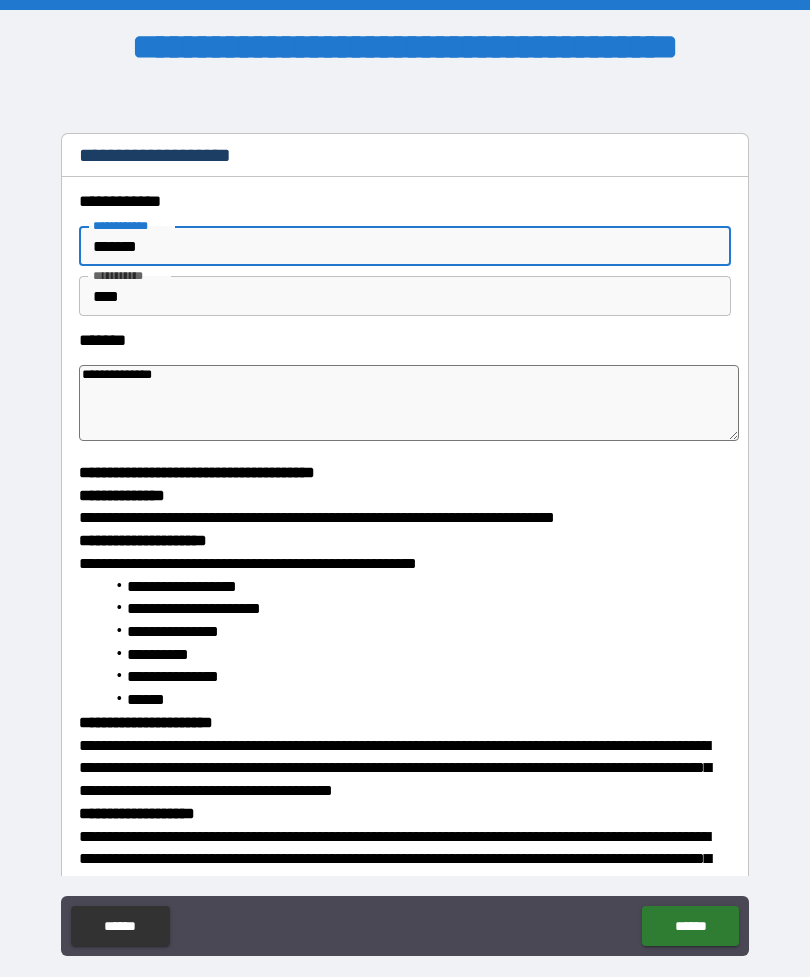 type on "******" 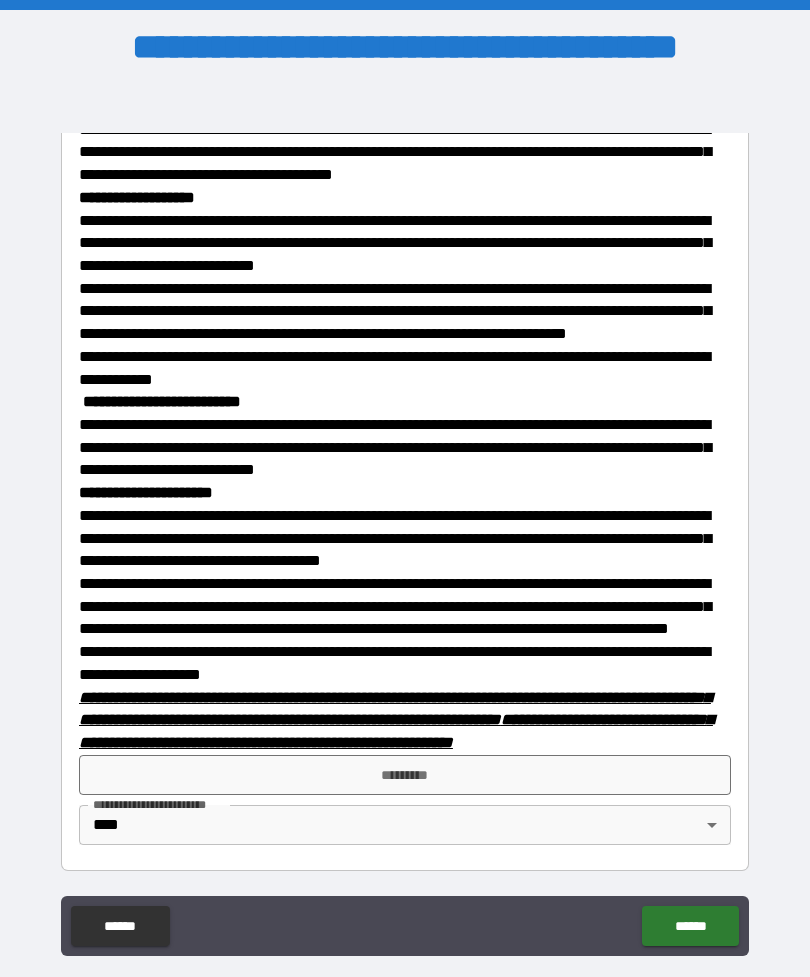 scroll, scrollTop: 653, scrollLeft: 0, axis: vertical 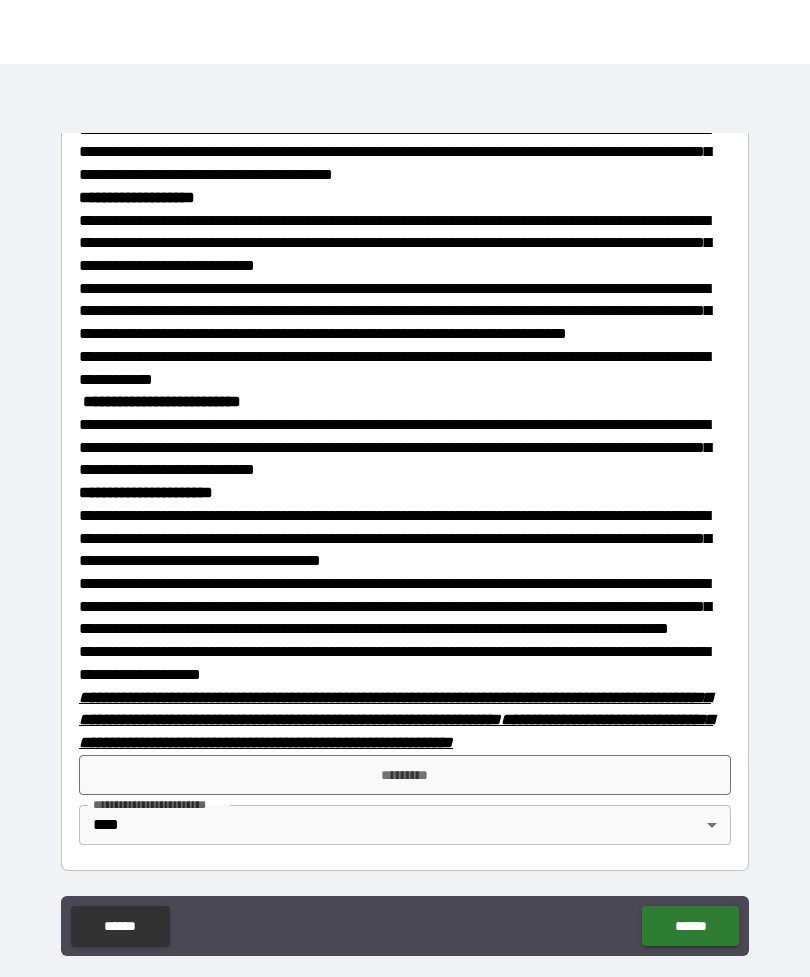 type on "*" 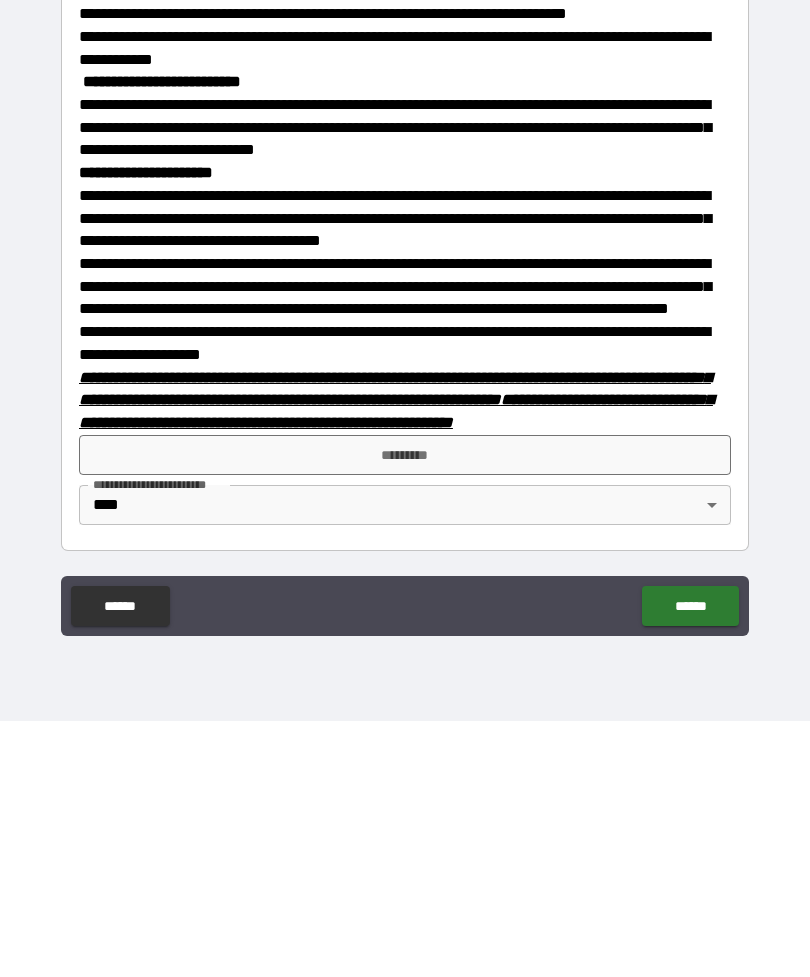 type on "******" 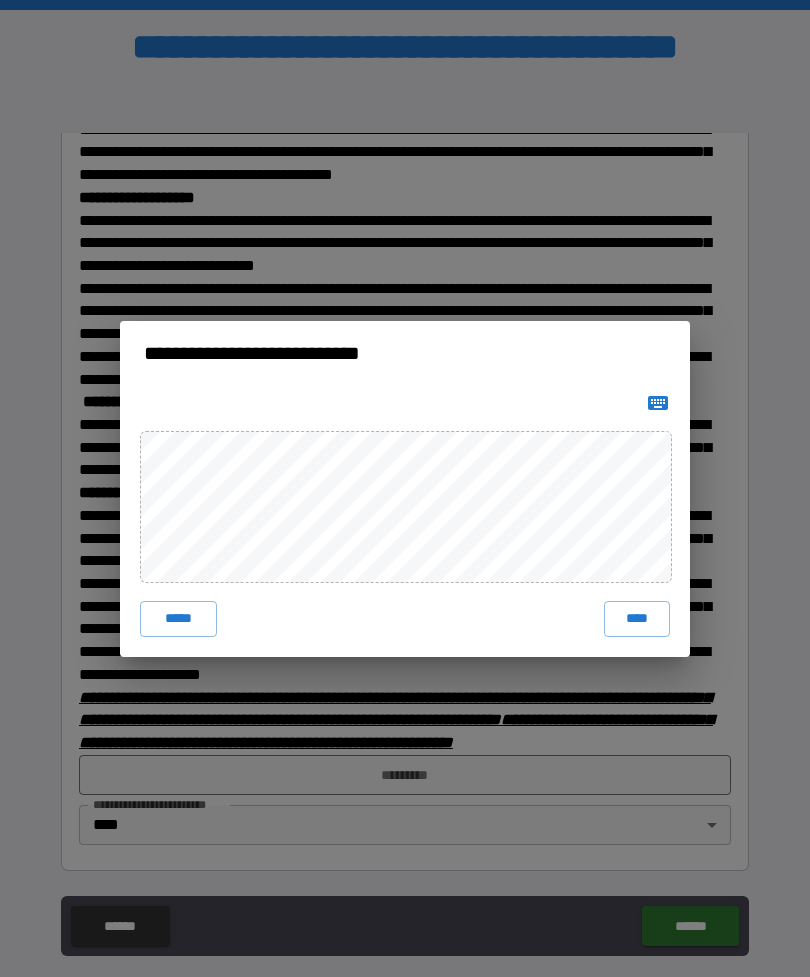 click on "****" at bounding box center [637, 619] 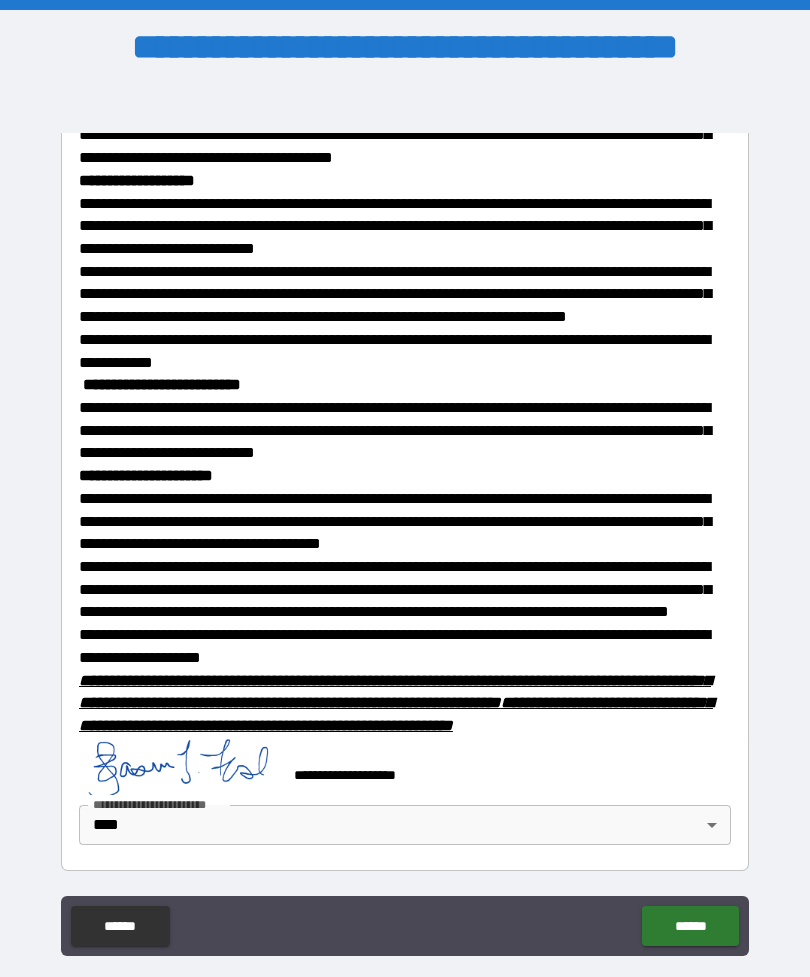 scroll, scrollTop: 643, scrollLeft: 0, axis: vertical 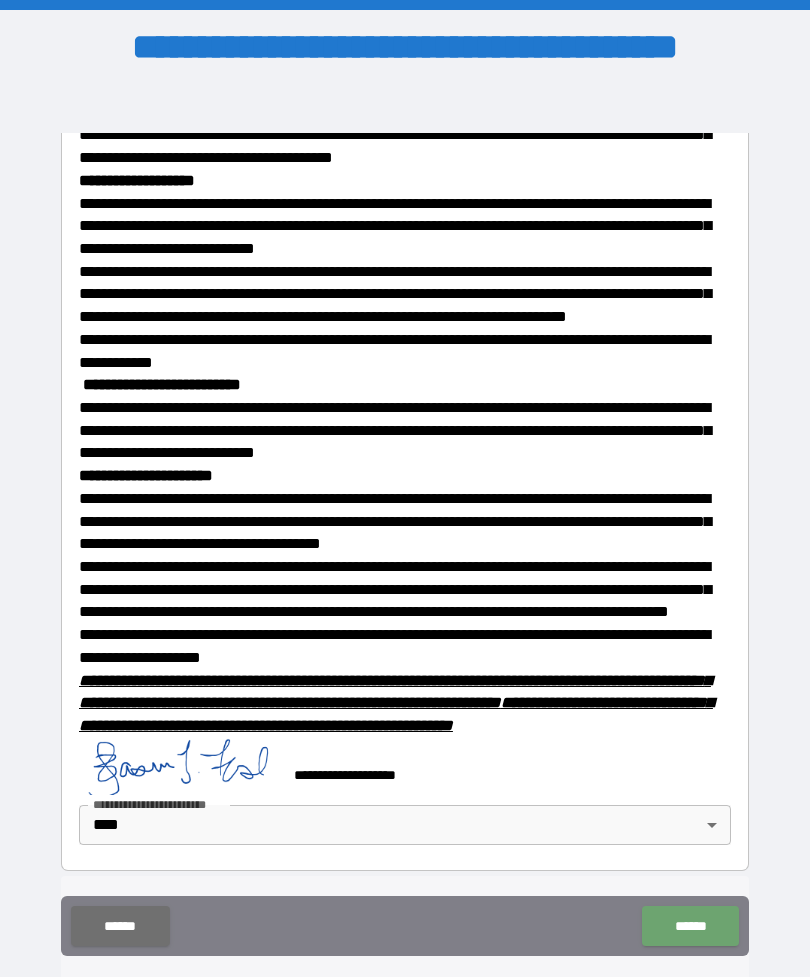 click on "******" at bounding box center [690, 926] 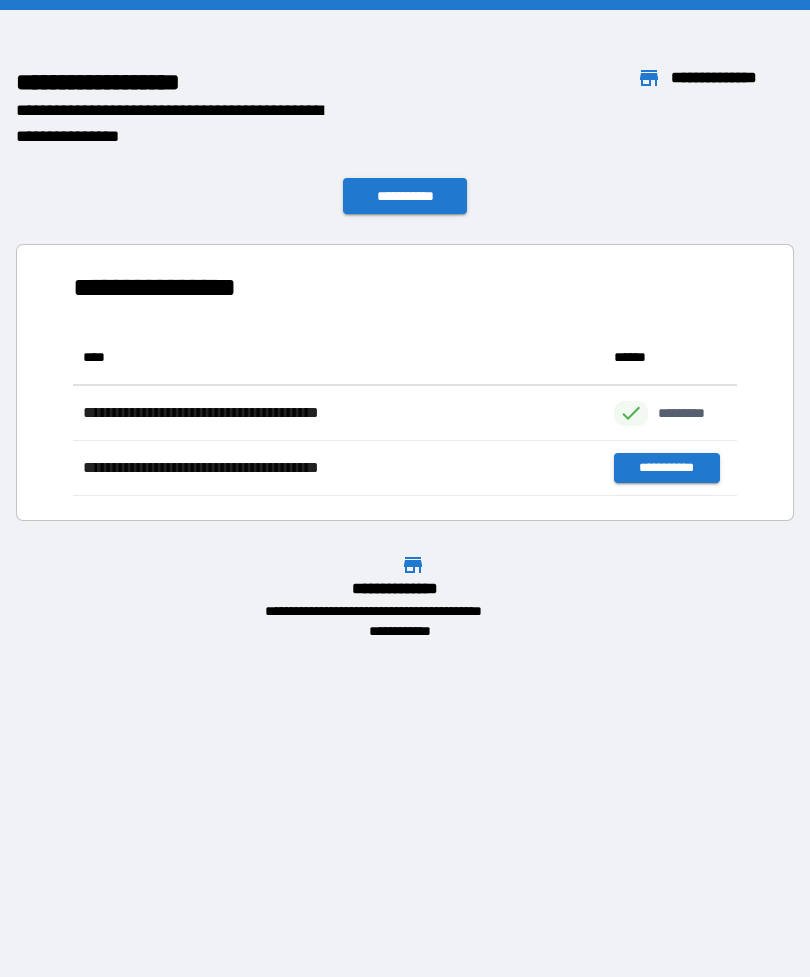 scroll, scrollTop: 1, scrollLeft: 1, axis: both 